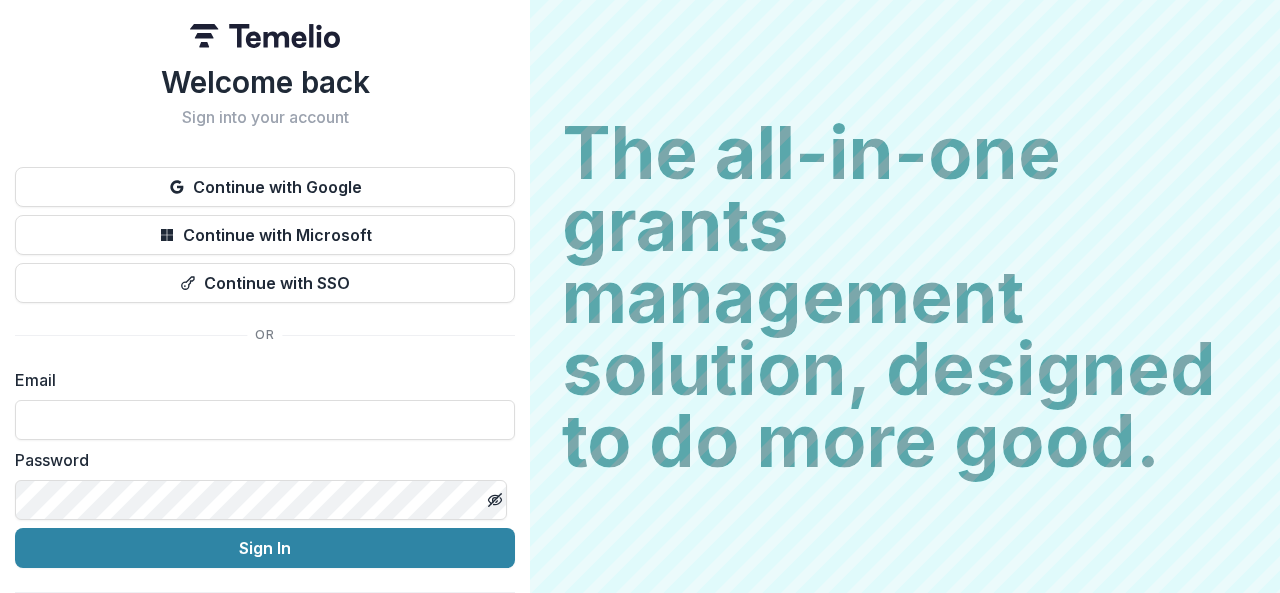 scroll, scrollTop: 0, scrollLeft: 0, axis: both 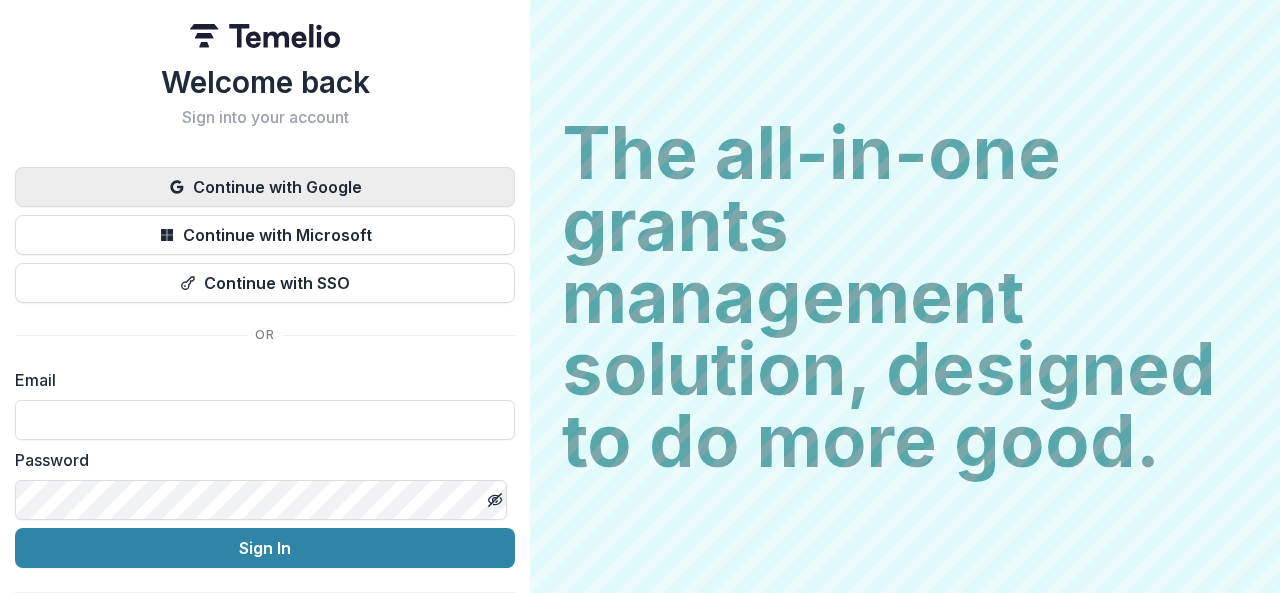 click on "Continue with Google" at bounding box center (265, 187) 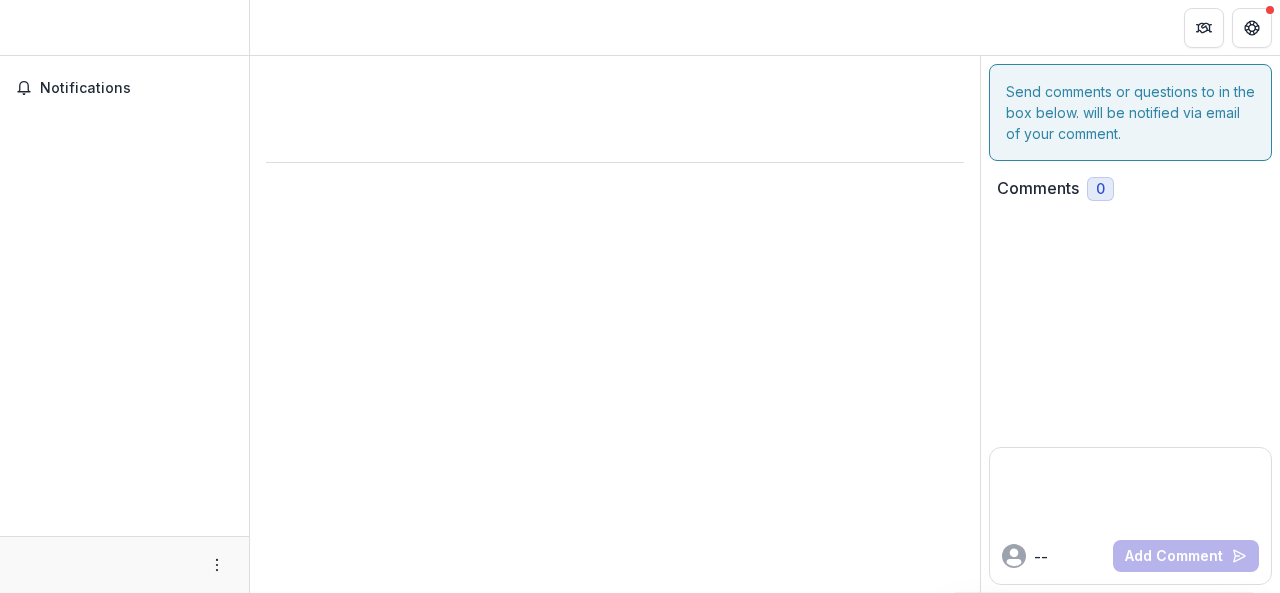 scroll, scrollTop: 0, scrollLeft: 0, axis: both 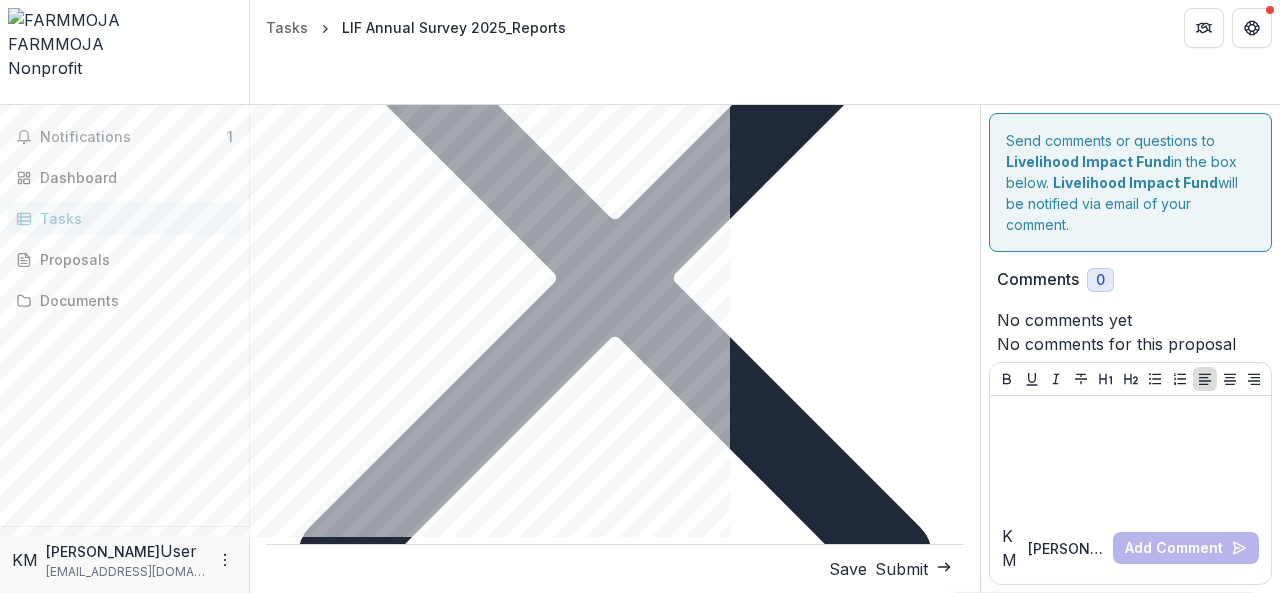 click on "How many people participated in your programs in [DATE] (i.e., direct beneficiaries) ?" at bounding box center (378, 3319) 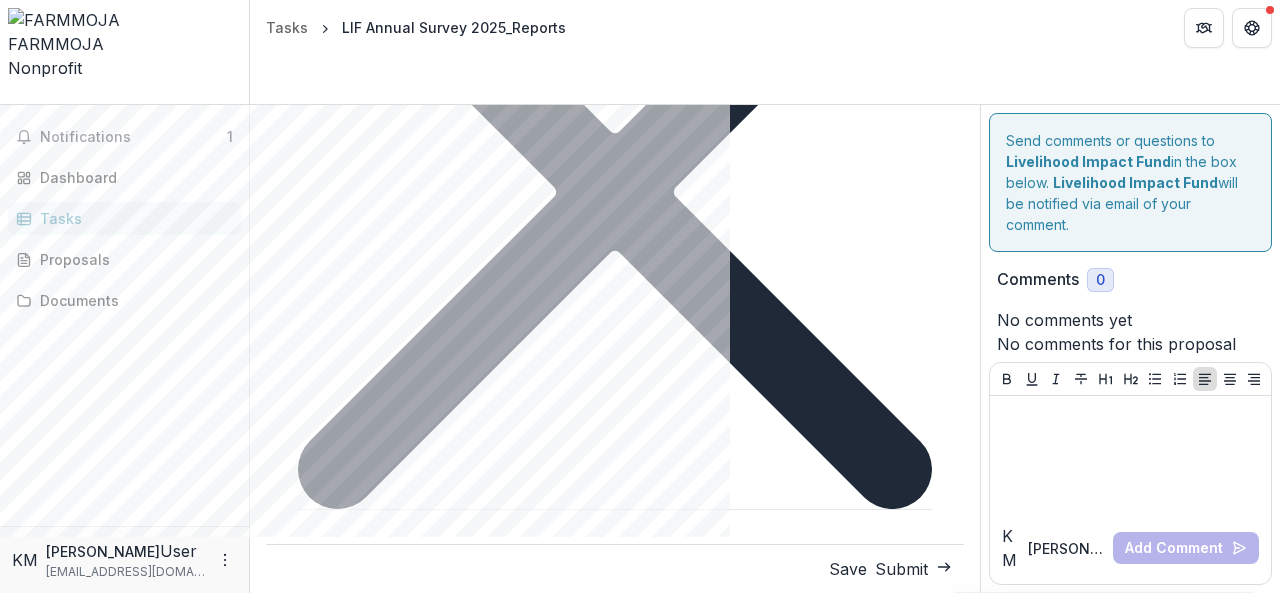 scroll, scrollTop: 728, scrollLeft: 0, axis: vertical 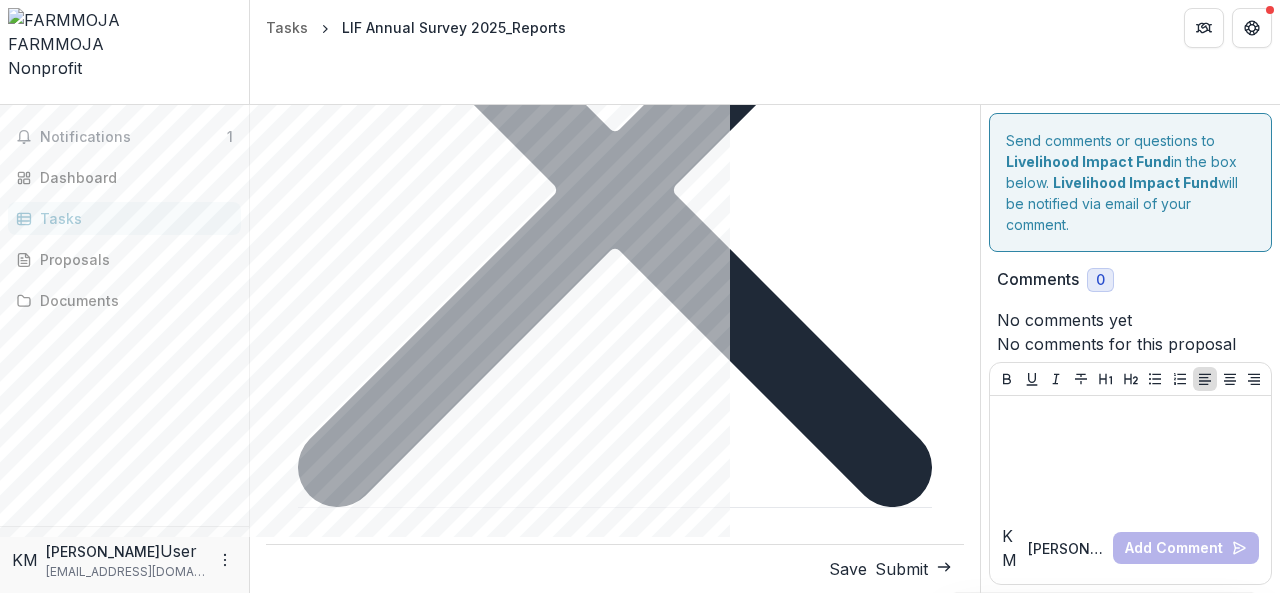 type on "***" 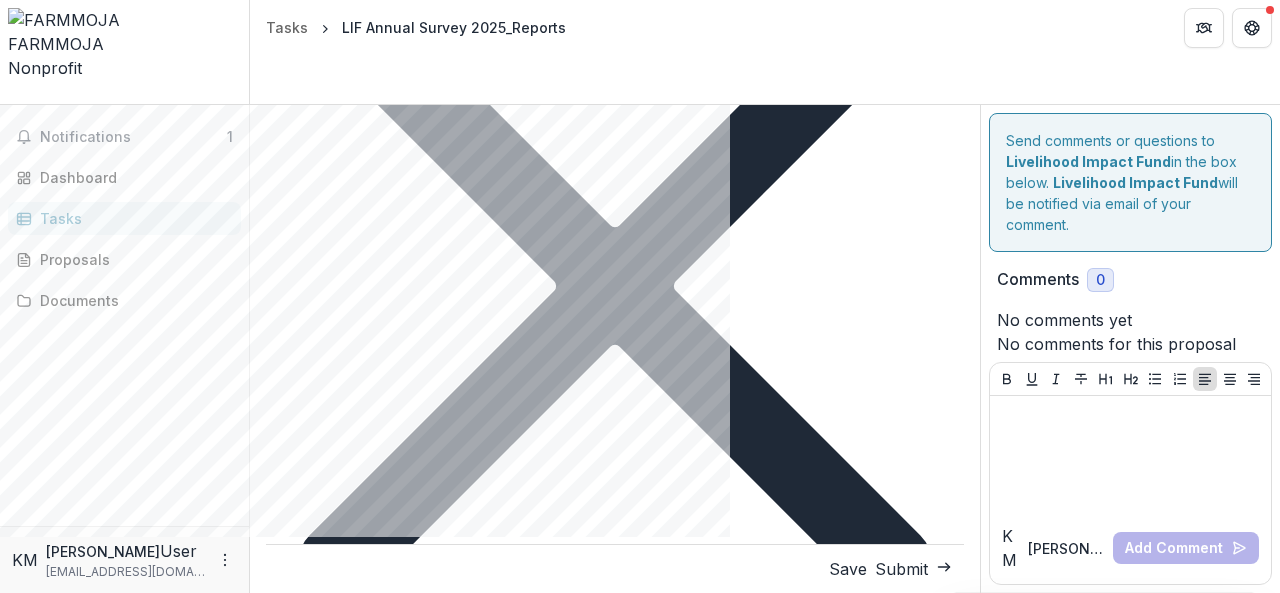 scroll, scrollTop: 629, scrollLeft: 0, axis: vertical 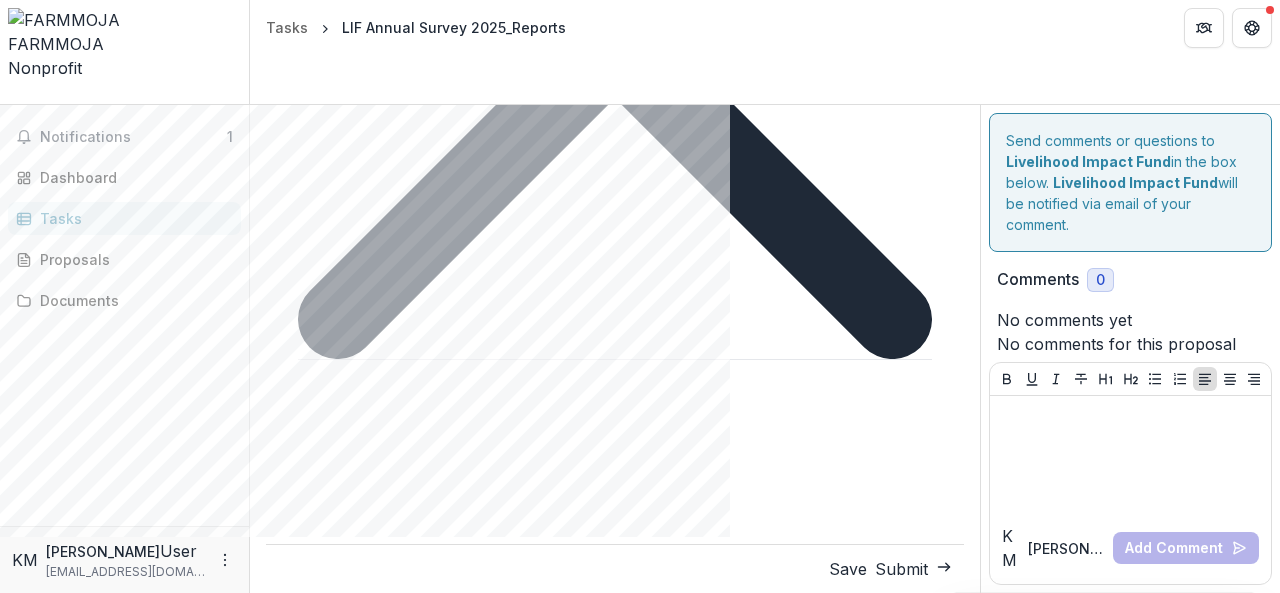 type on "*" 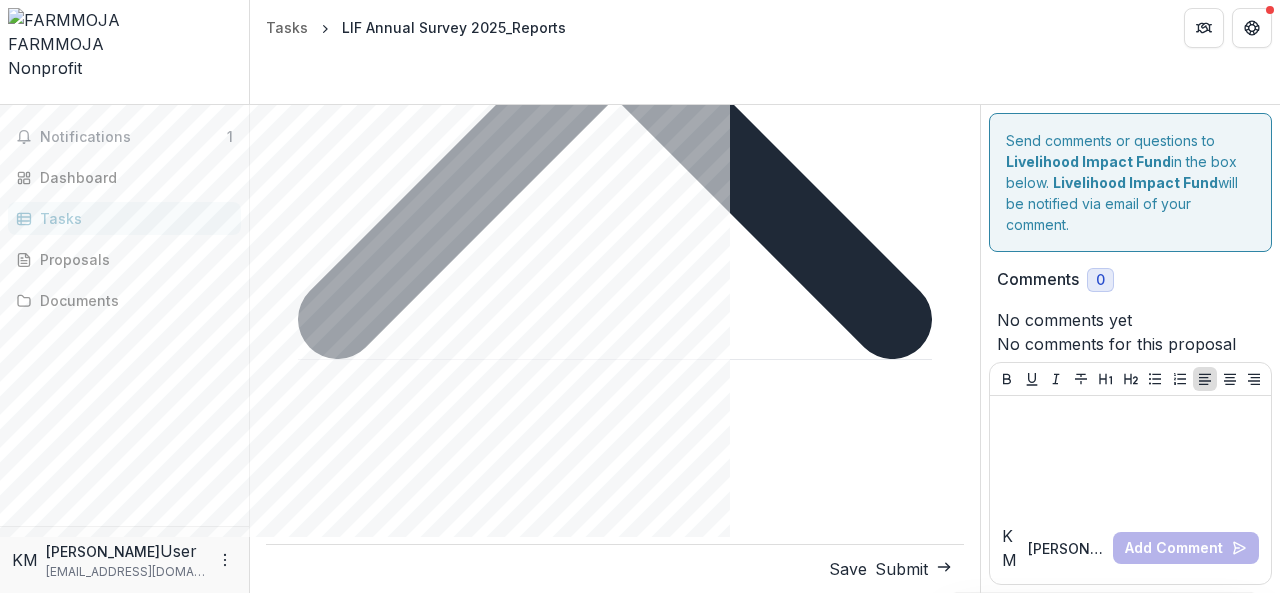type on "******" 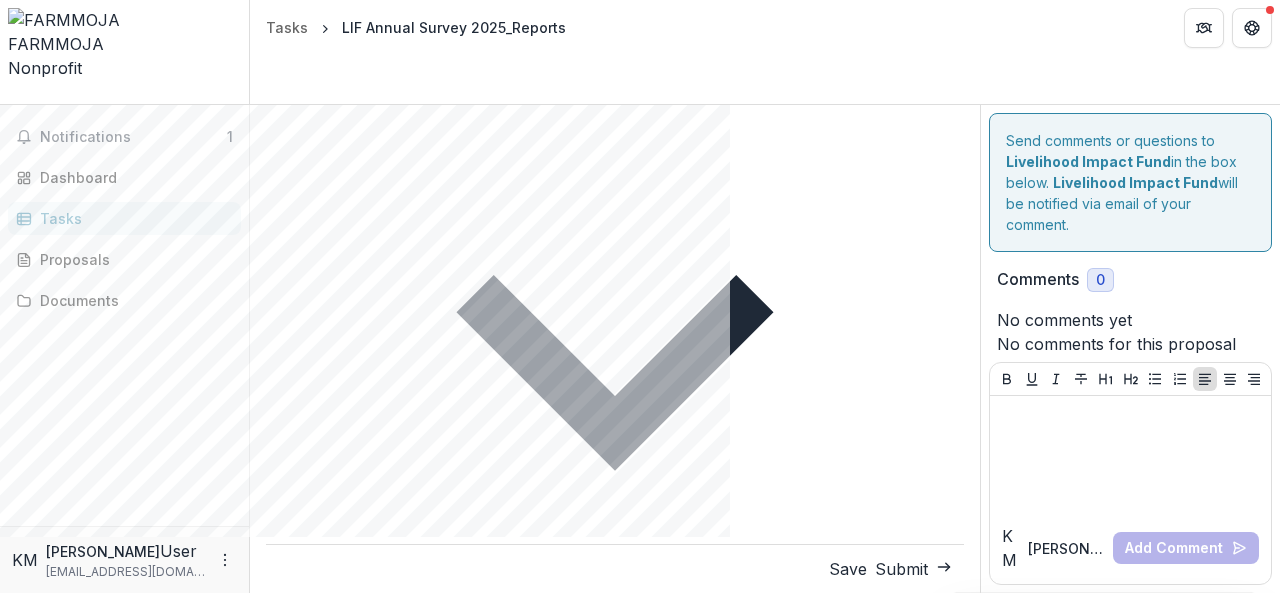 scroll, scrollTop: 1188, scrollLeft: 0, axis: vertical 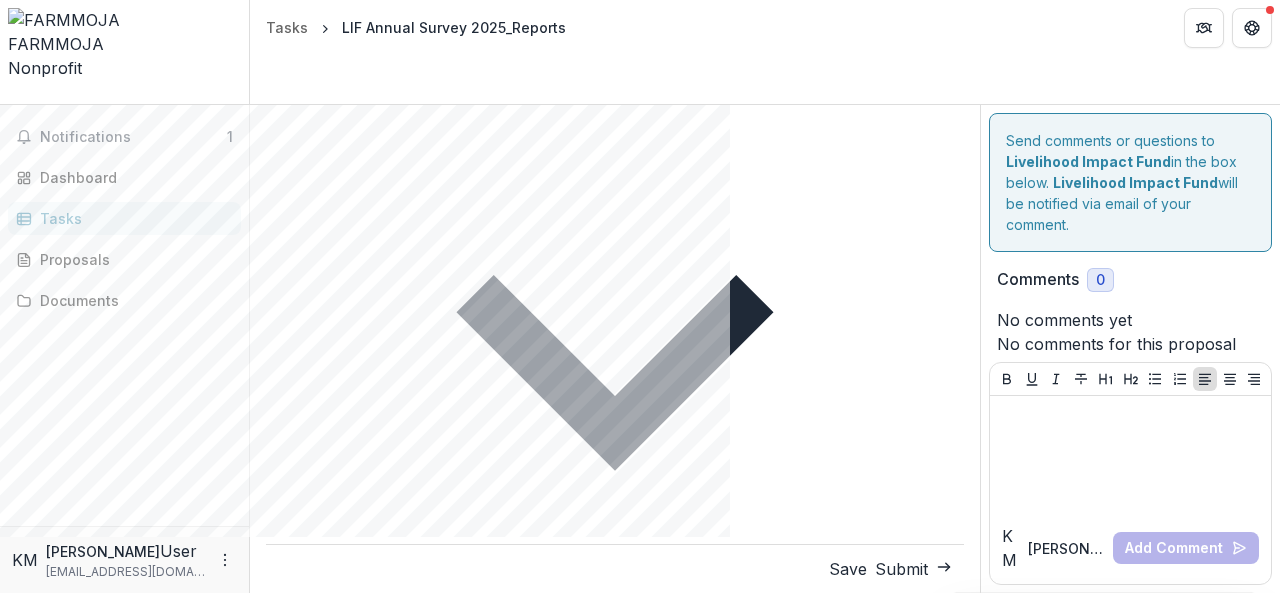 type on "*****" 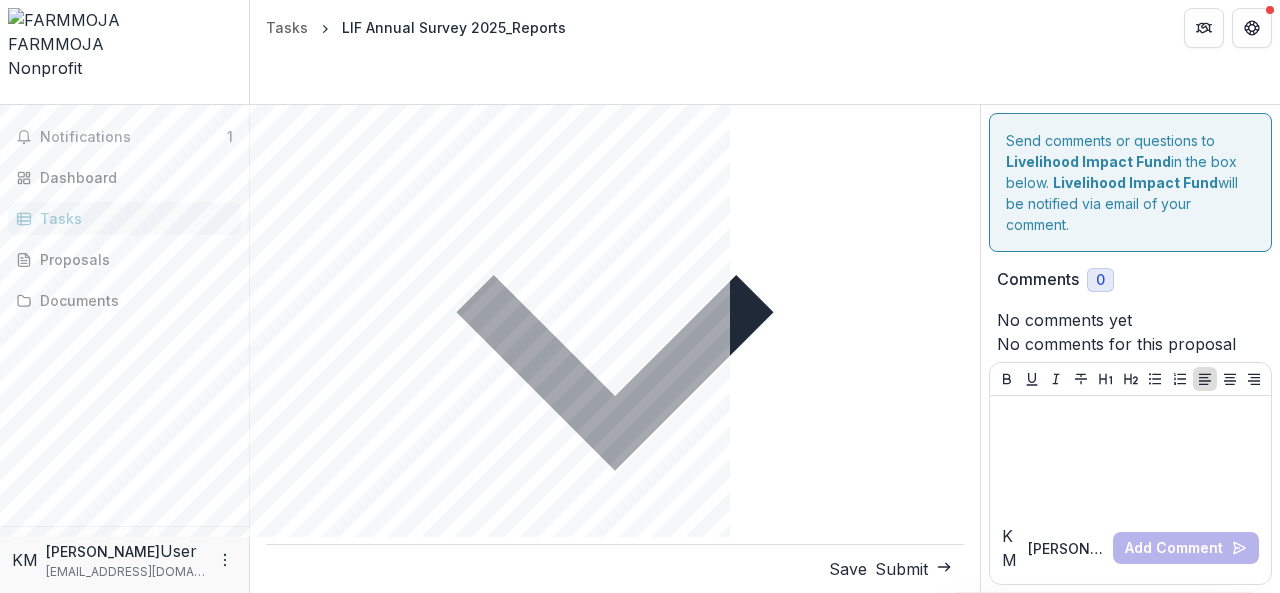 type on "**********" 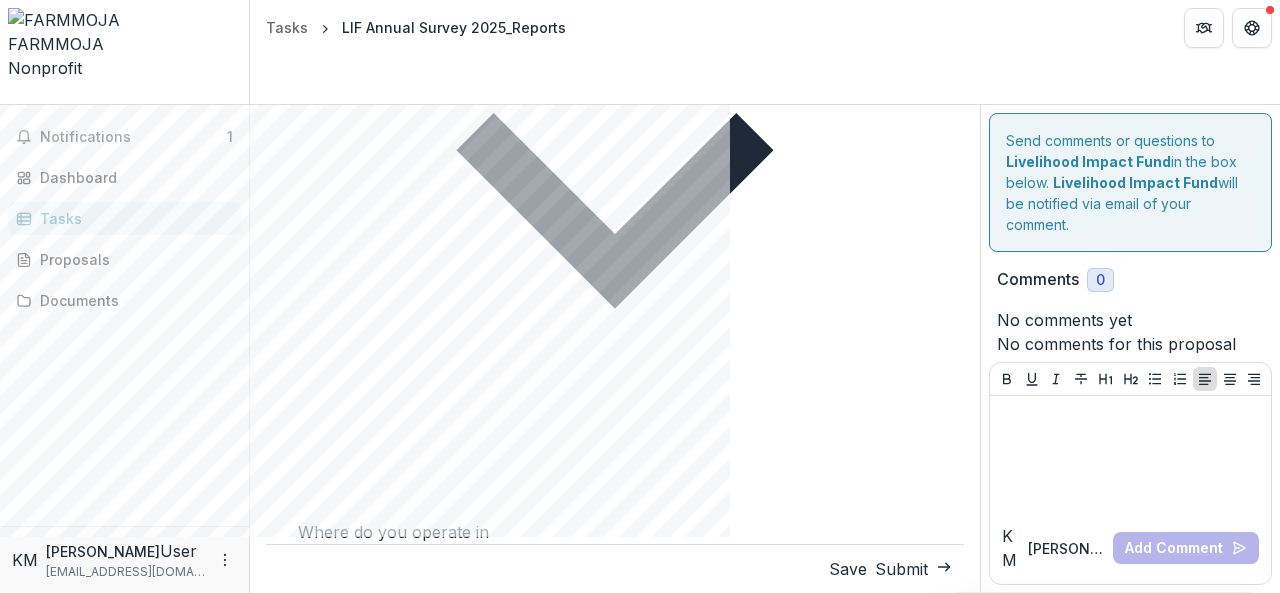 scroll, scrollTop: 1352, scrollLeft: 0, axis: vertical 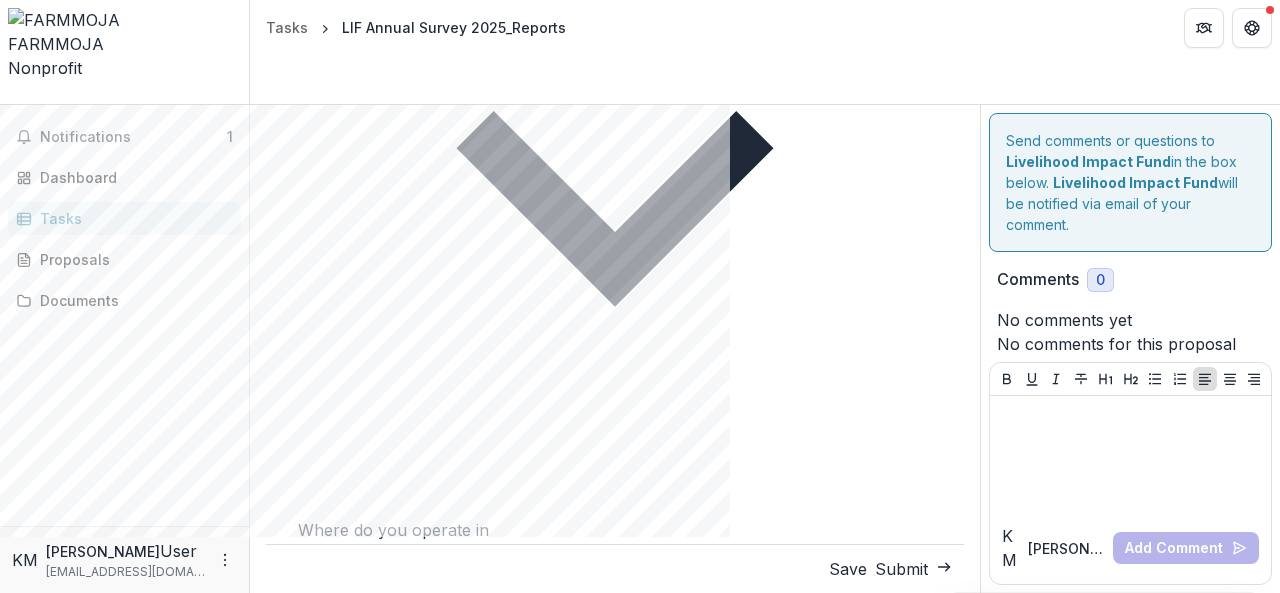 click on "**********" at bounding box center (624, 7110) 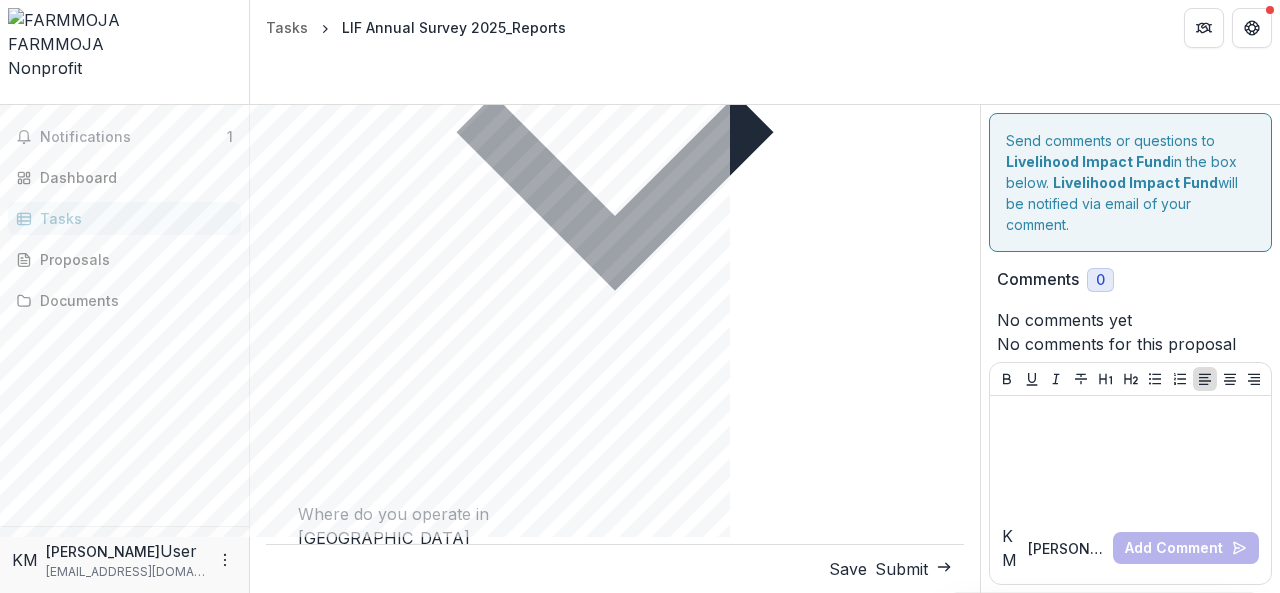 scroll, scrollTop: 1368, scrollLeft: 0, axis: vertical 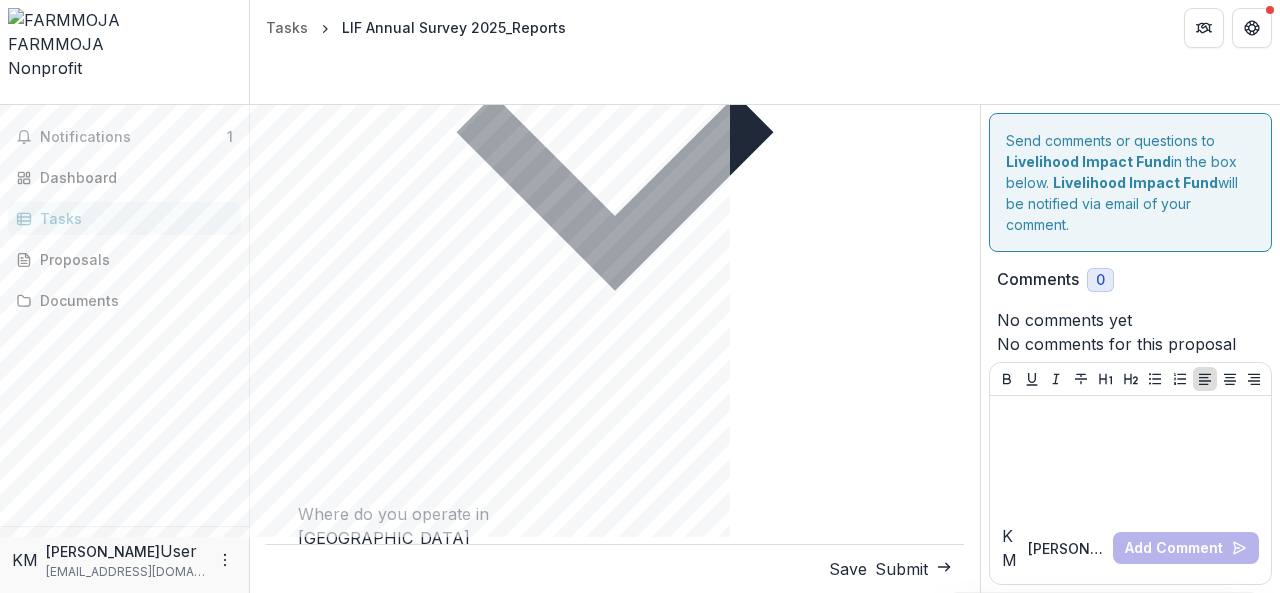 click on "**********" at bounding box center [615, 3355] 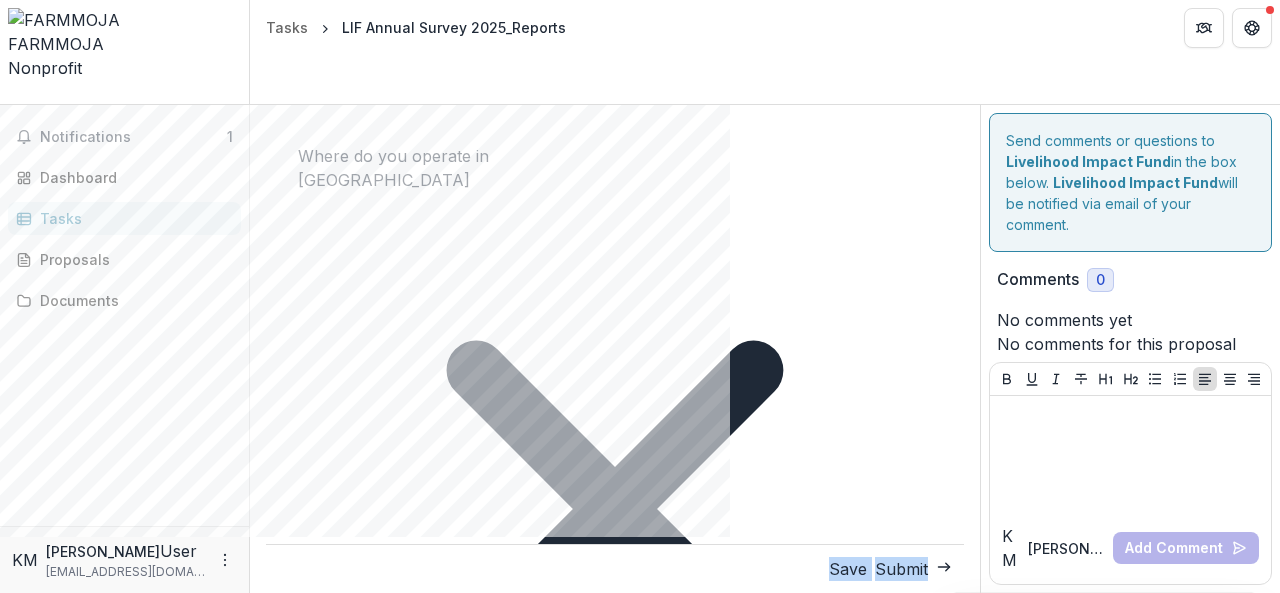 scroll, scrollTop: 1754, scrollLeft: 0, axis: vertical 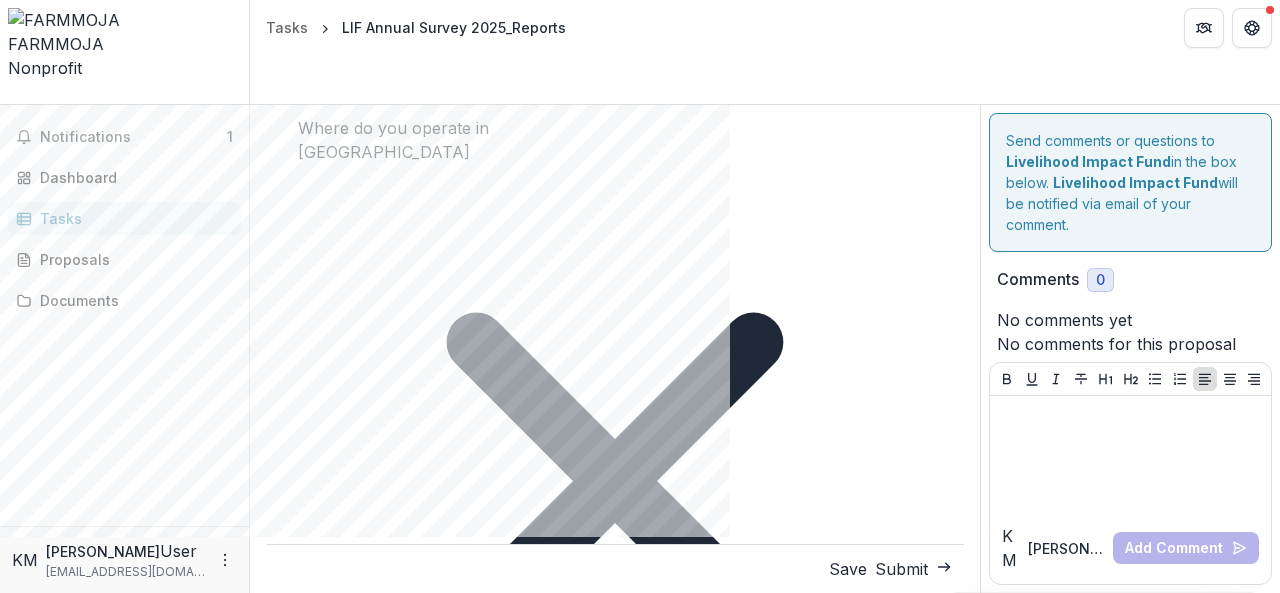 drag, startPoint x: 300, startPoint y: 216, endPoint x: 584, endPoint y: 217, distance: 284.00177 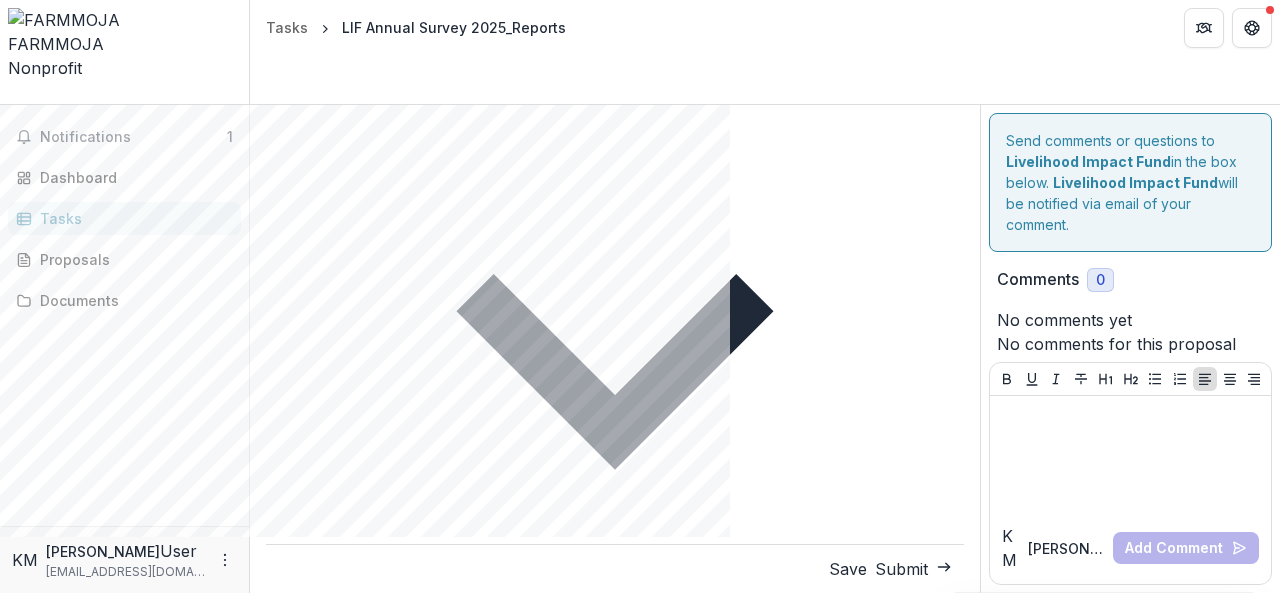 scroll, scrollTop: 1251, scrollLeft: 0, axis: vertical 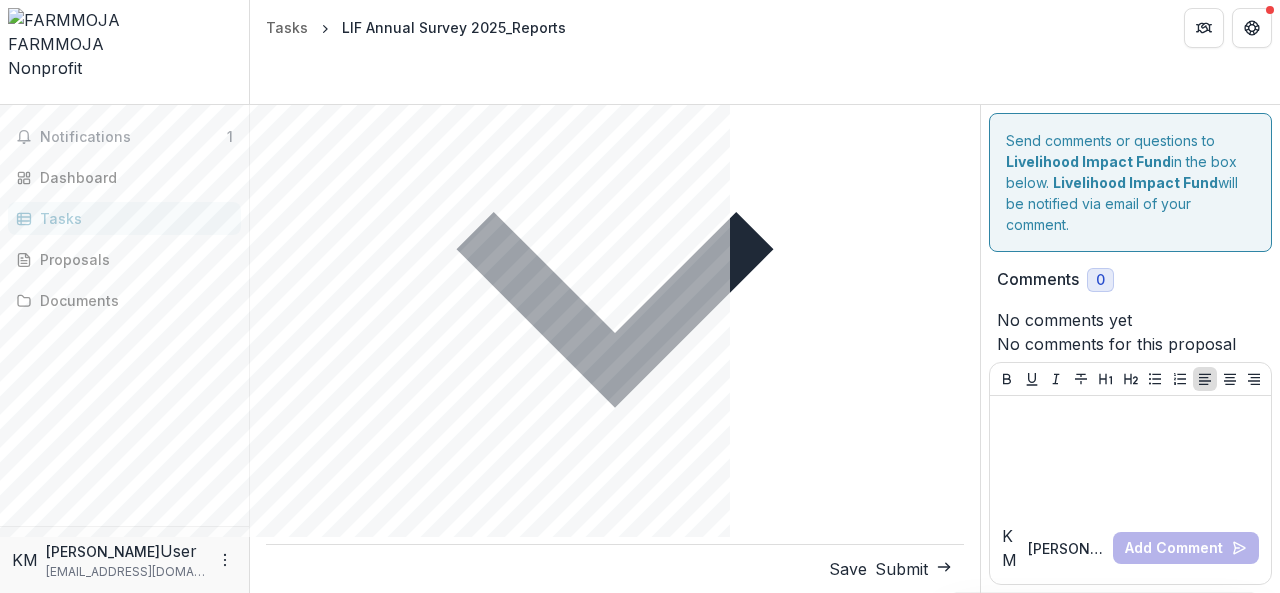 click at bounding box center (615, 7079) 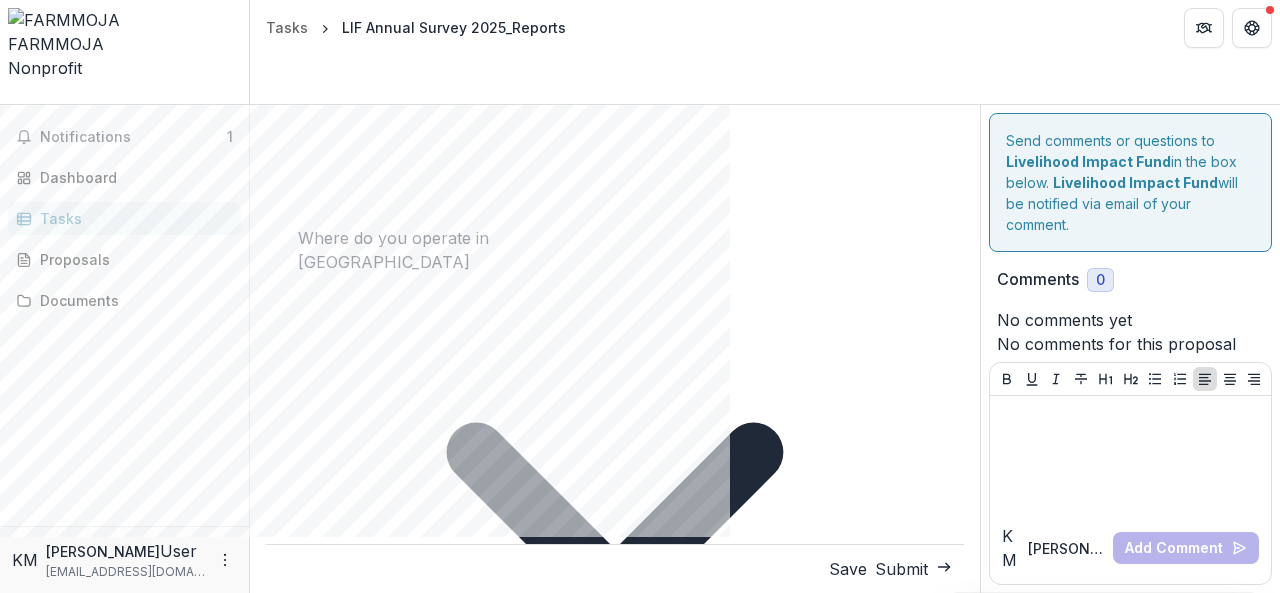 scroll, scrollTop: 1646, scrollLeft: 0, axis: vertical 